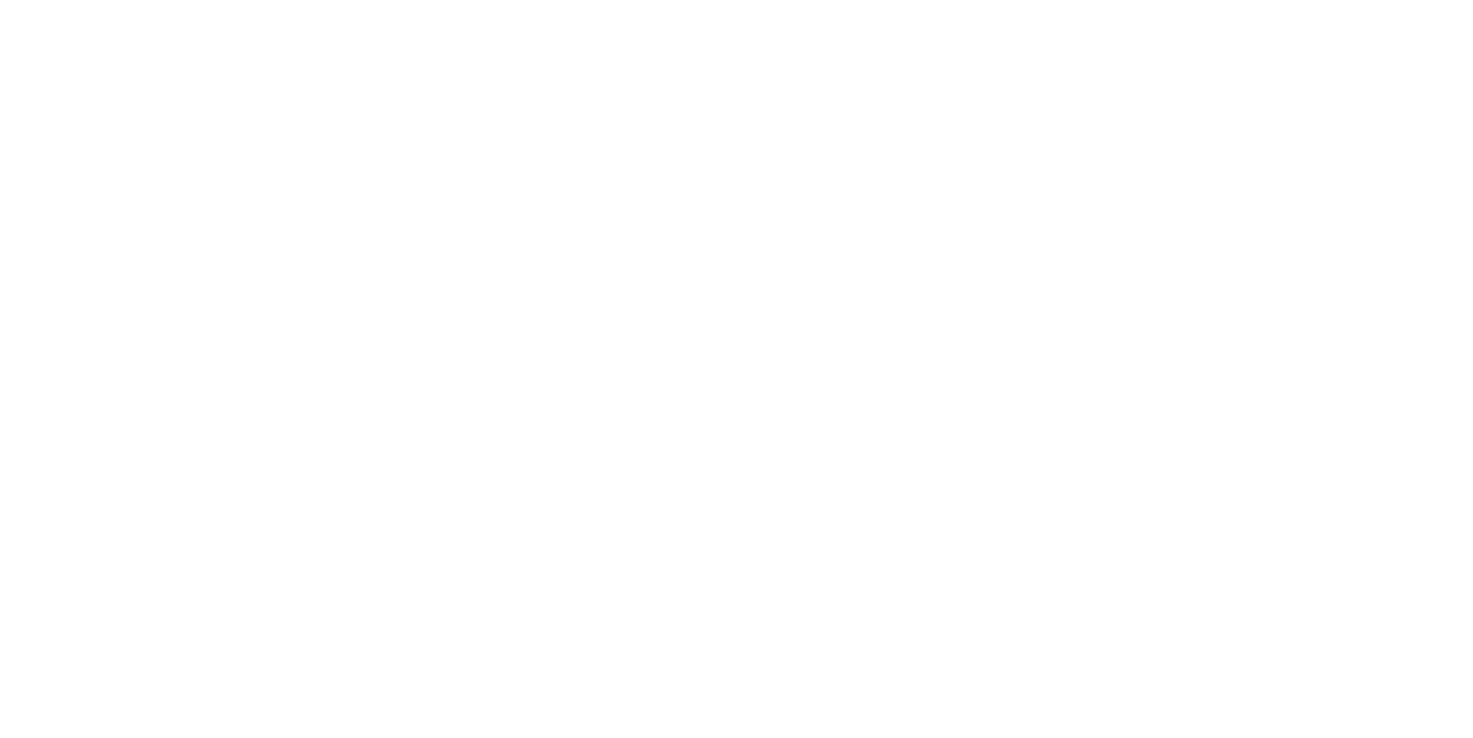 scroll, scrollTop: 0, scrollLeft: 0, axis: both 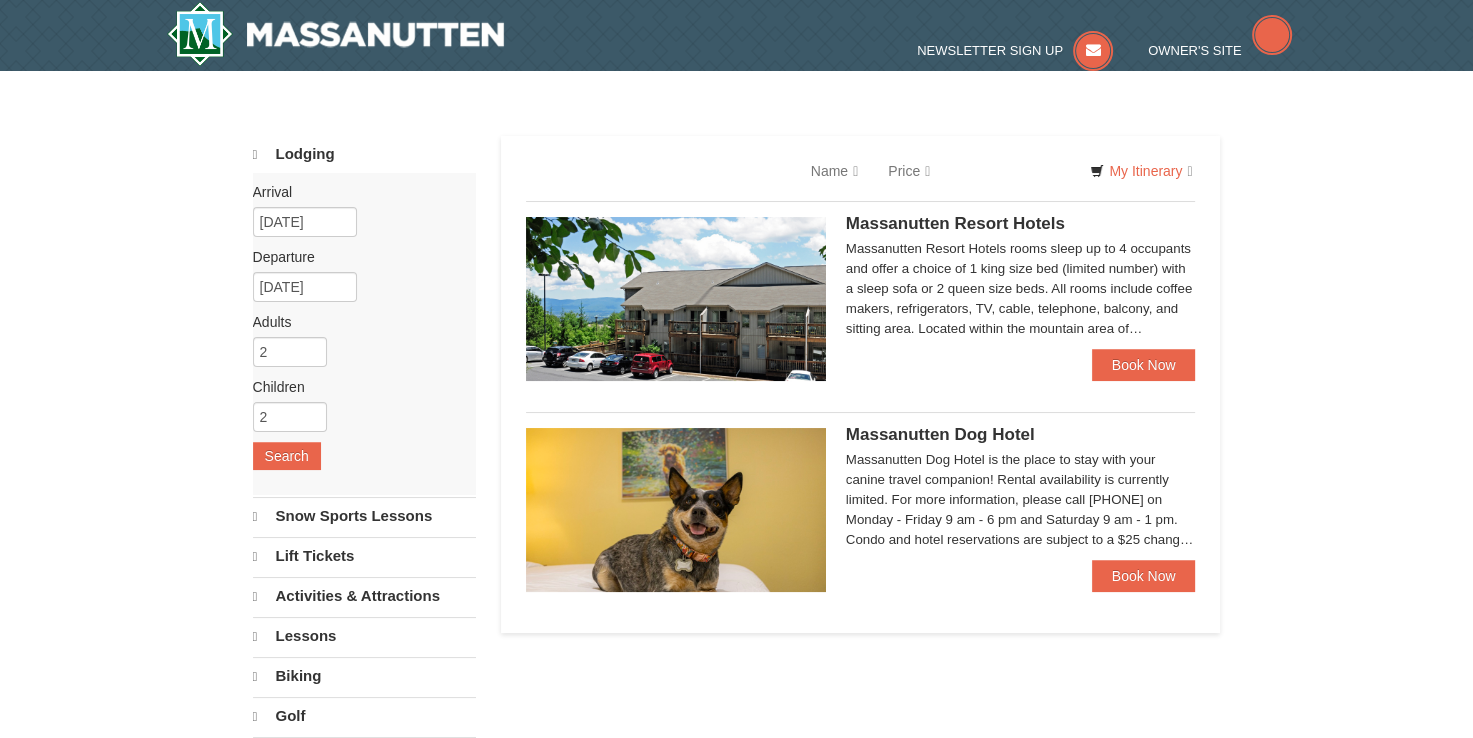 select on "8" 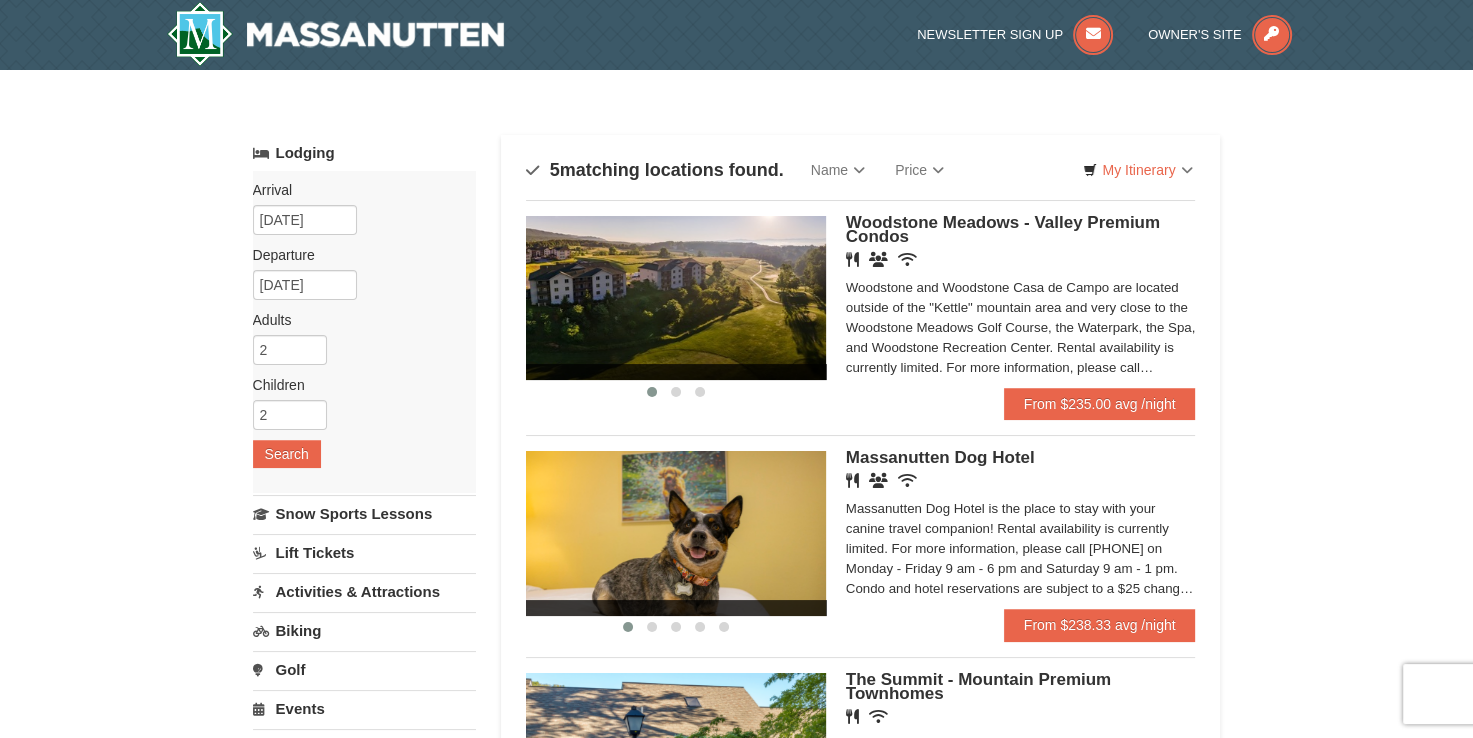 scroll, scrollTop: 0, scrollLeft: 0, axis: both 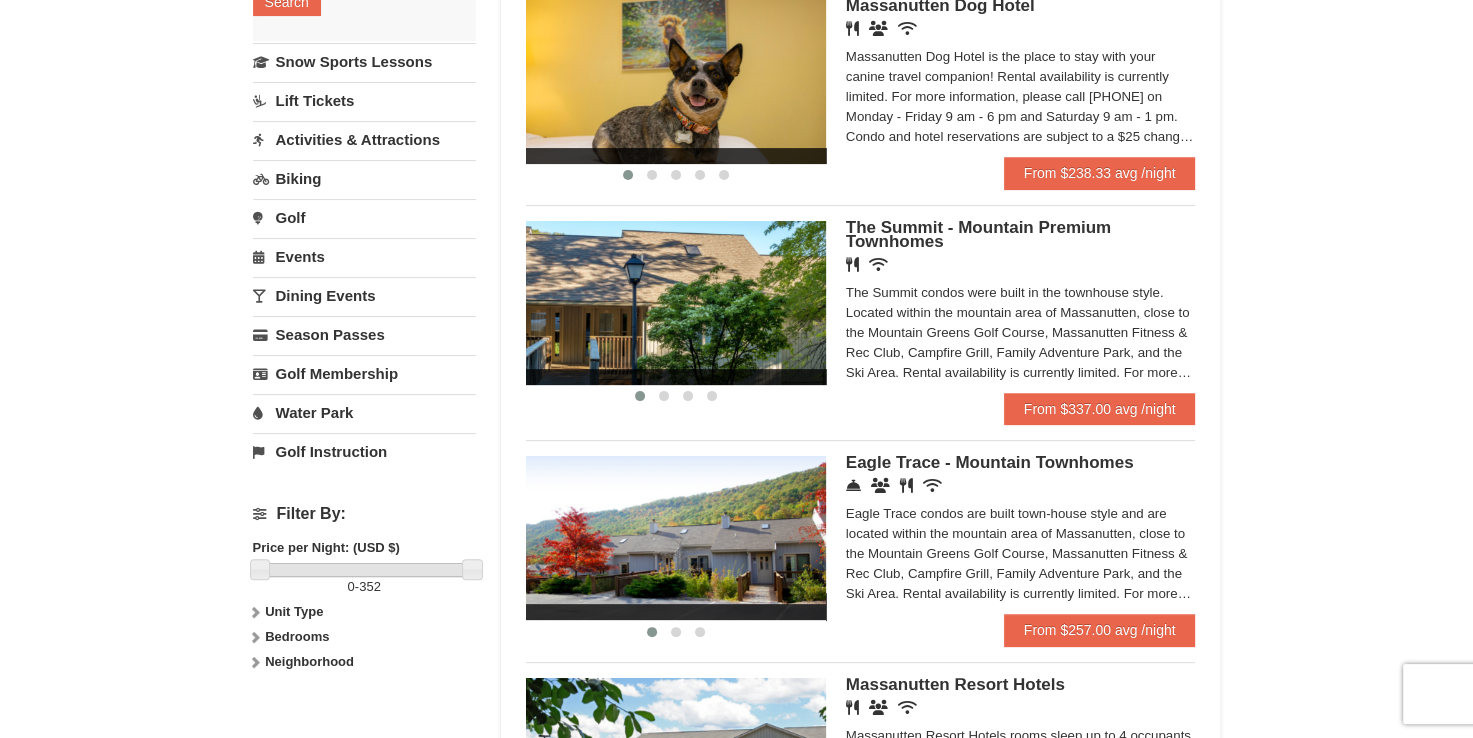 click on "×
Categories
Map
List
Filter
My Itinerary
Questions?  1-540-289-9441
Lodging
Arrival Please format dates MM/DD/YYYY Please format dates MM/DD/YYYY
01/16/2026
Departure Please format dates MM/DD/YYYY Please format dates MM/DD/YYYY
01/19/2026
Adults 2 2 May" at bounding box center [736, 278] 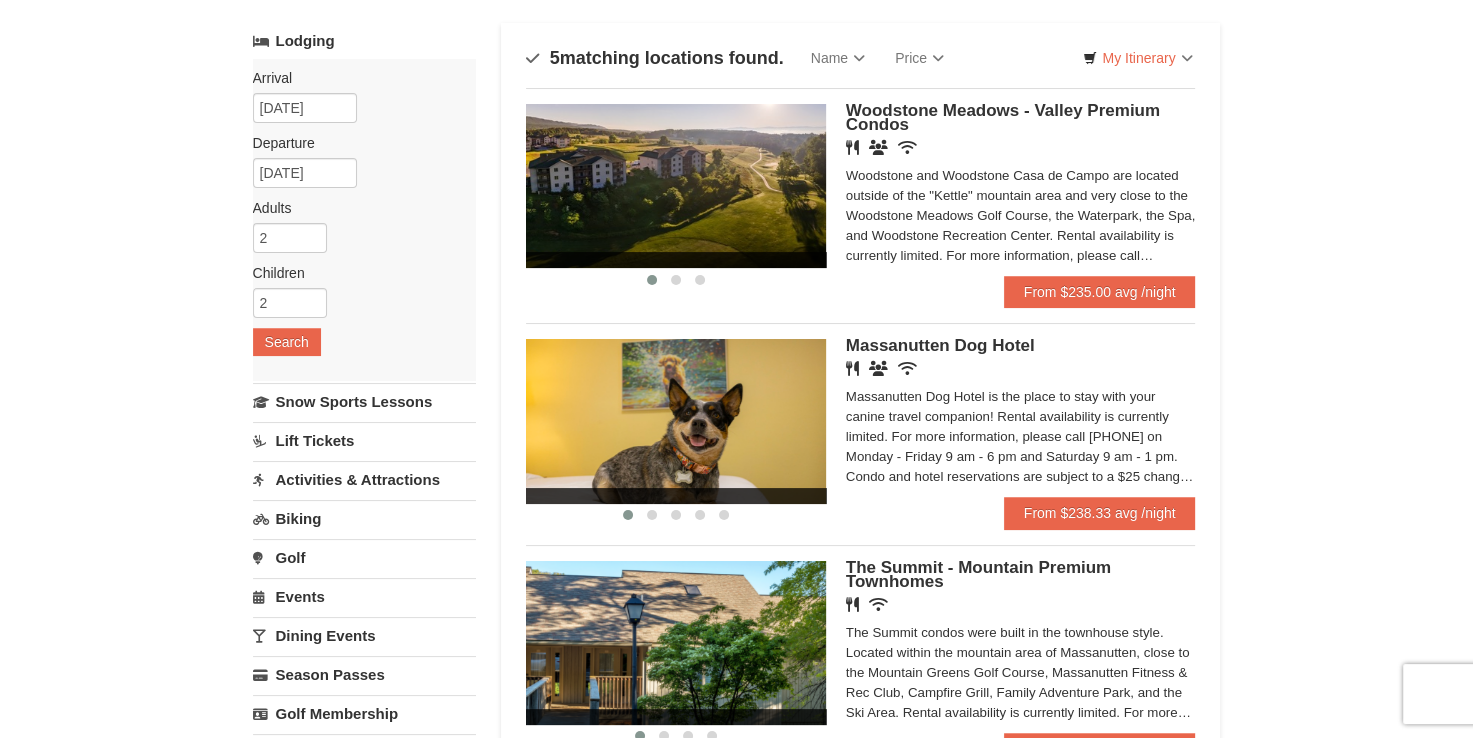 scroll, scrollTop: 0, scrollLeft: 0, axis: both 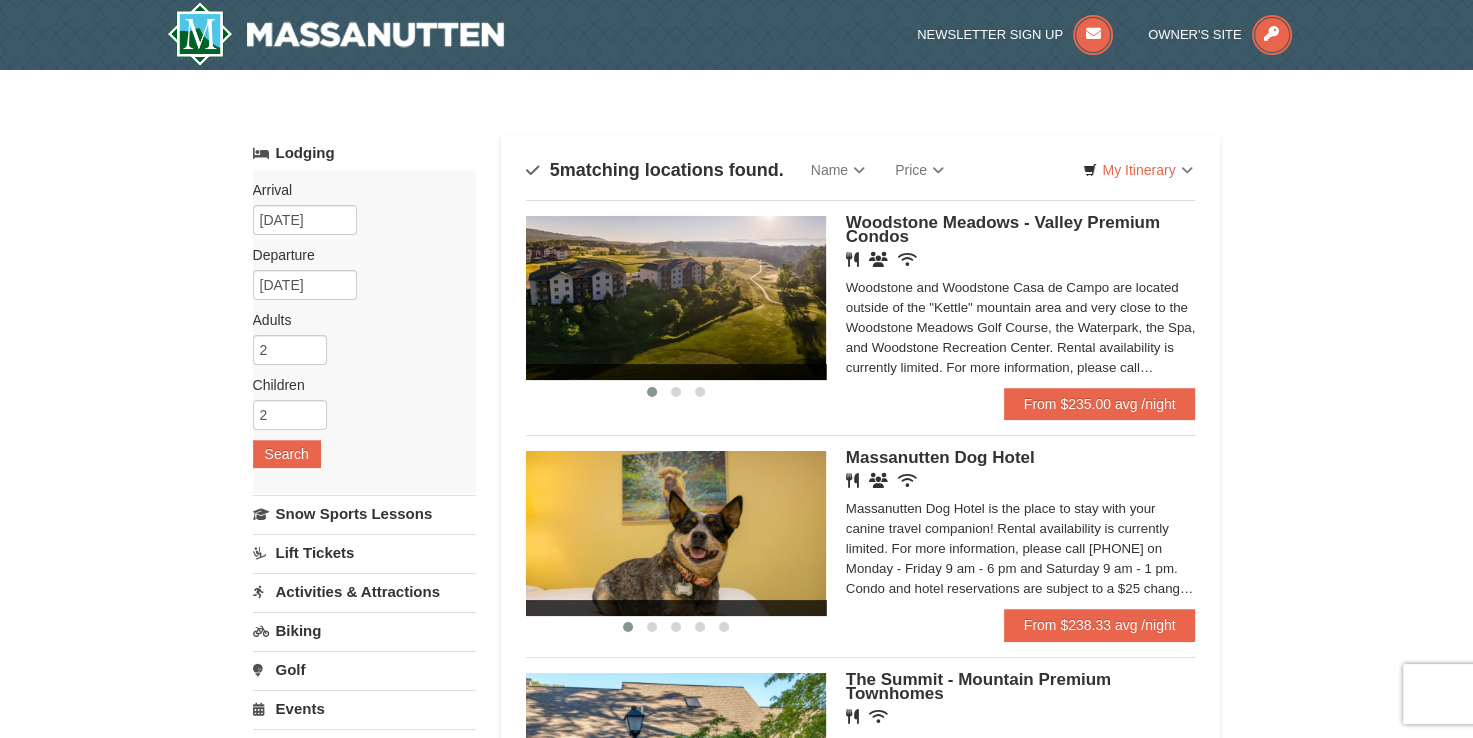 click on "×
Categories
Map
List
Filter
My Itinerary
Questions?  1-540-289-9441
Lodging
Arrival Please format dates MM/DD/YYYY Please format dates MM/DD/YYYY
01/16/2026
Departure Please format dates MM/DD/YYYY Please format dates MM/DD/YYYY
01/19/2026
Adults 2 2 May" at bounding box center (736, 730) 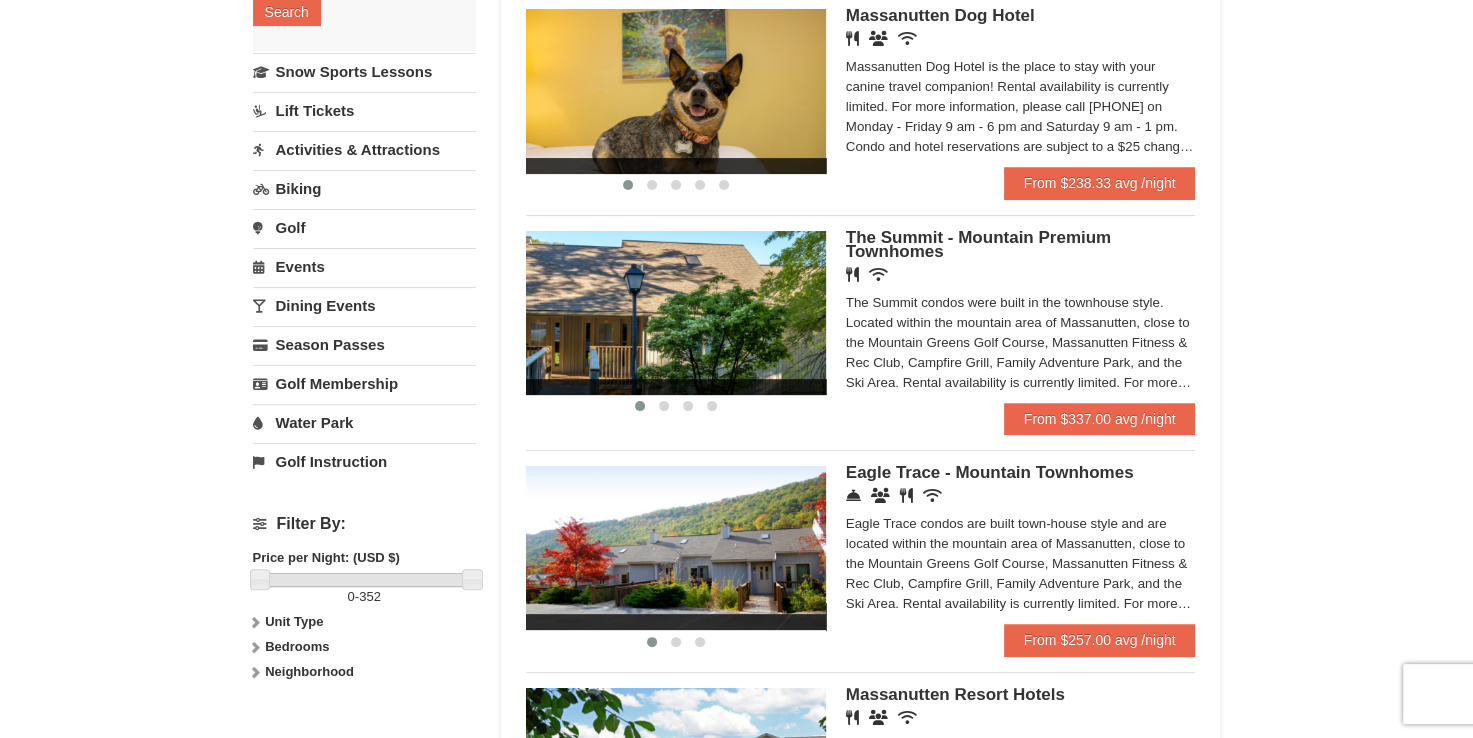 scroll, scrollTop: 438, scrollLeft: 0, axis: vertical 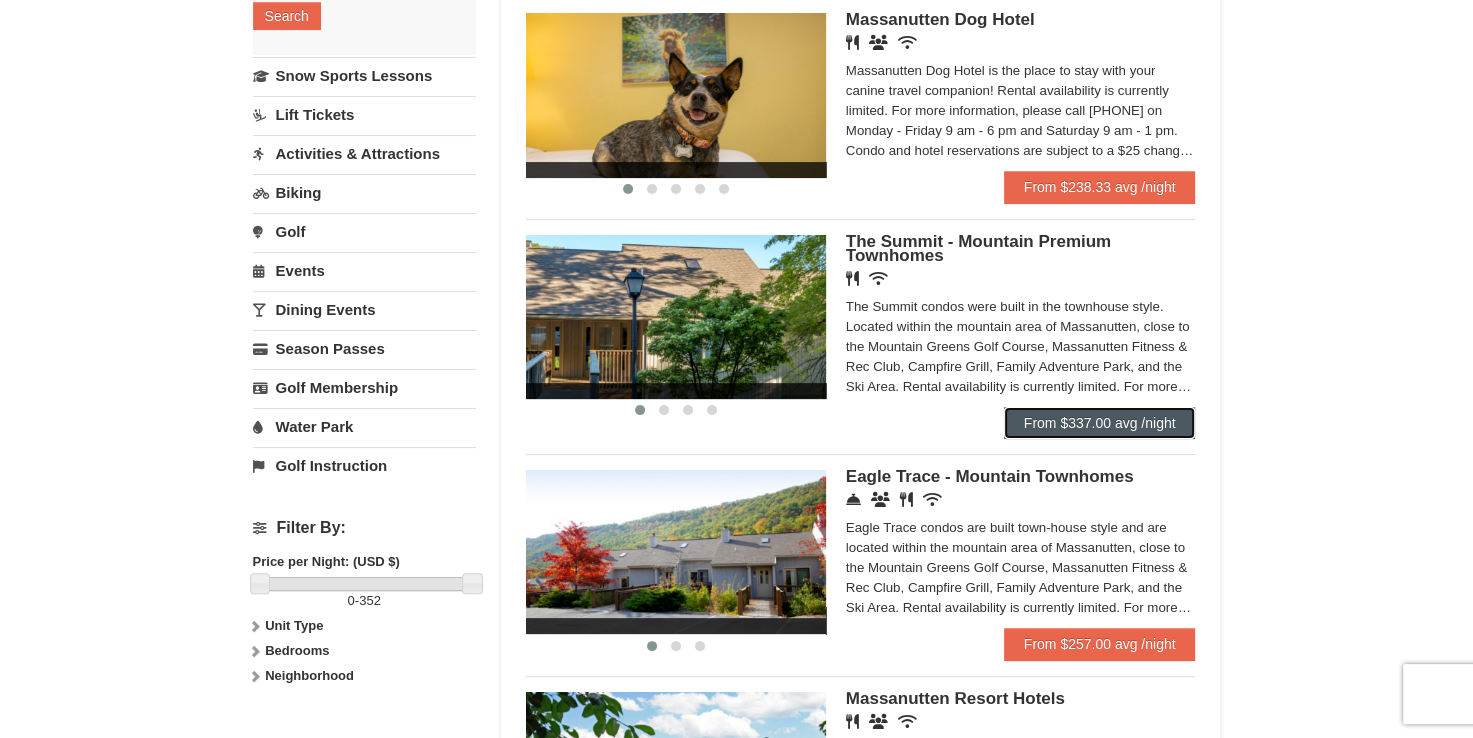 click on "From $337.00 avg /night" at bounding box center [1100, 423] 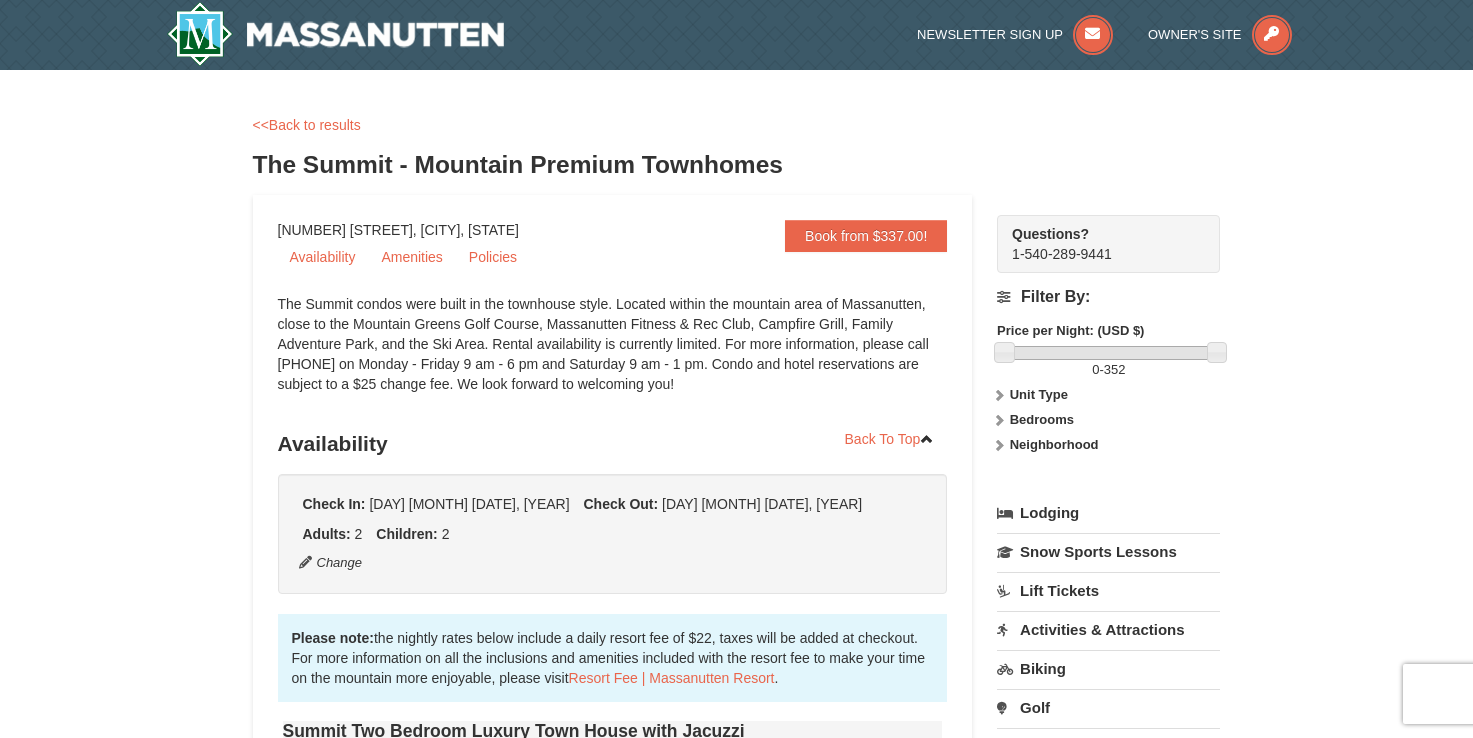 scroll, scrollTop: 0, scrollLeft: 0, axis: both 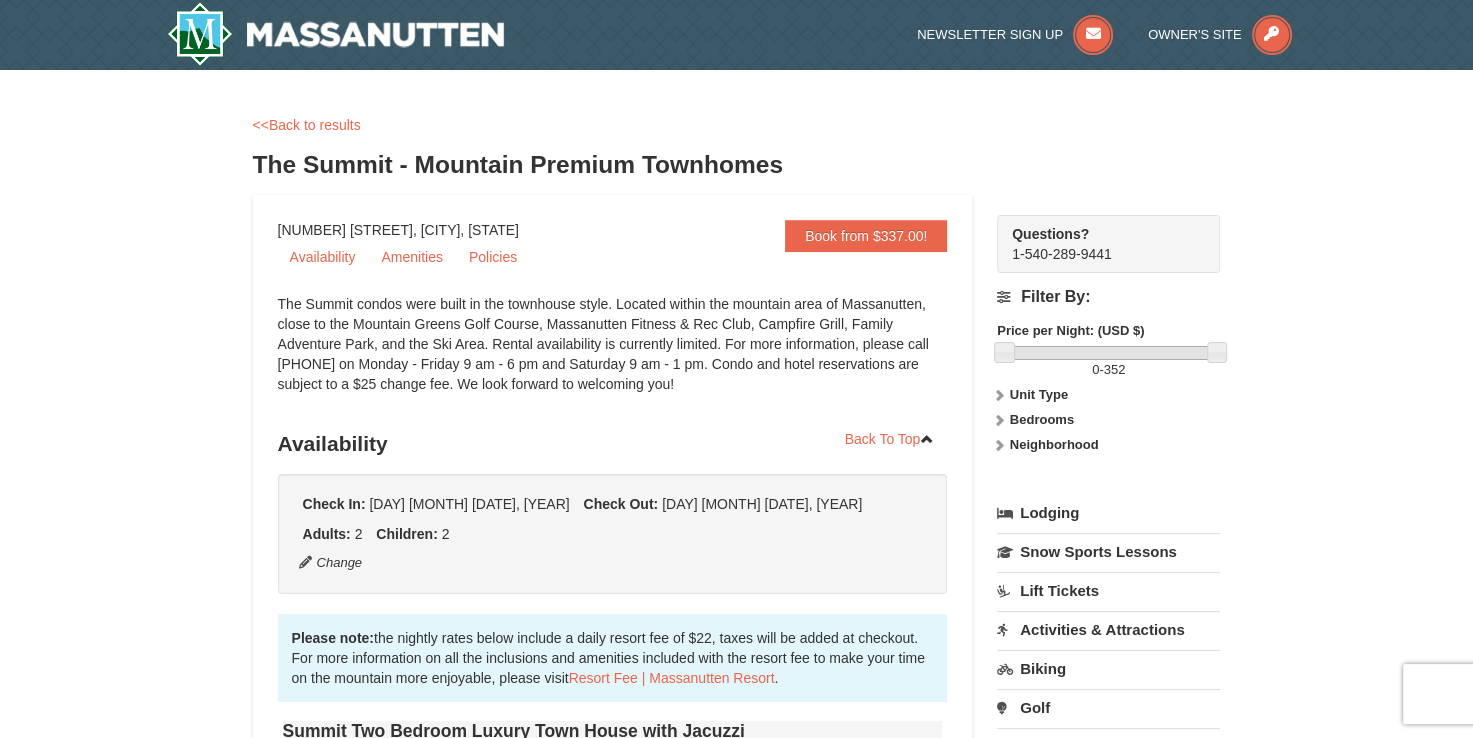 click on "×
<<Back to results
The Summit - Mountain Premium Townhomes
Book from $337.00!
[NUMBER] [STREET],
[CITY],
[STATE]
Availability
Amenities
Policies
‹ › 2" at bounding box center (736, 1919) 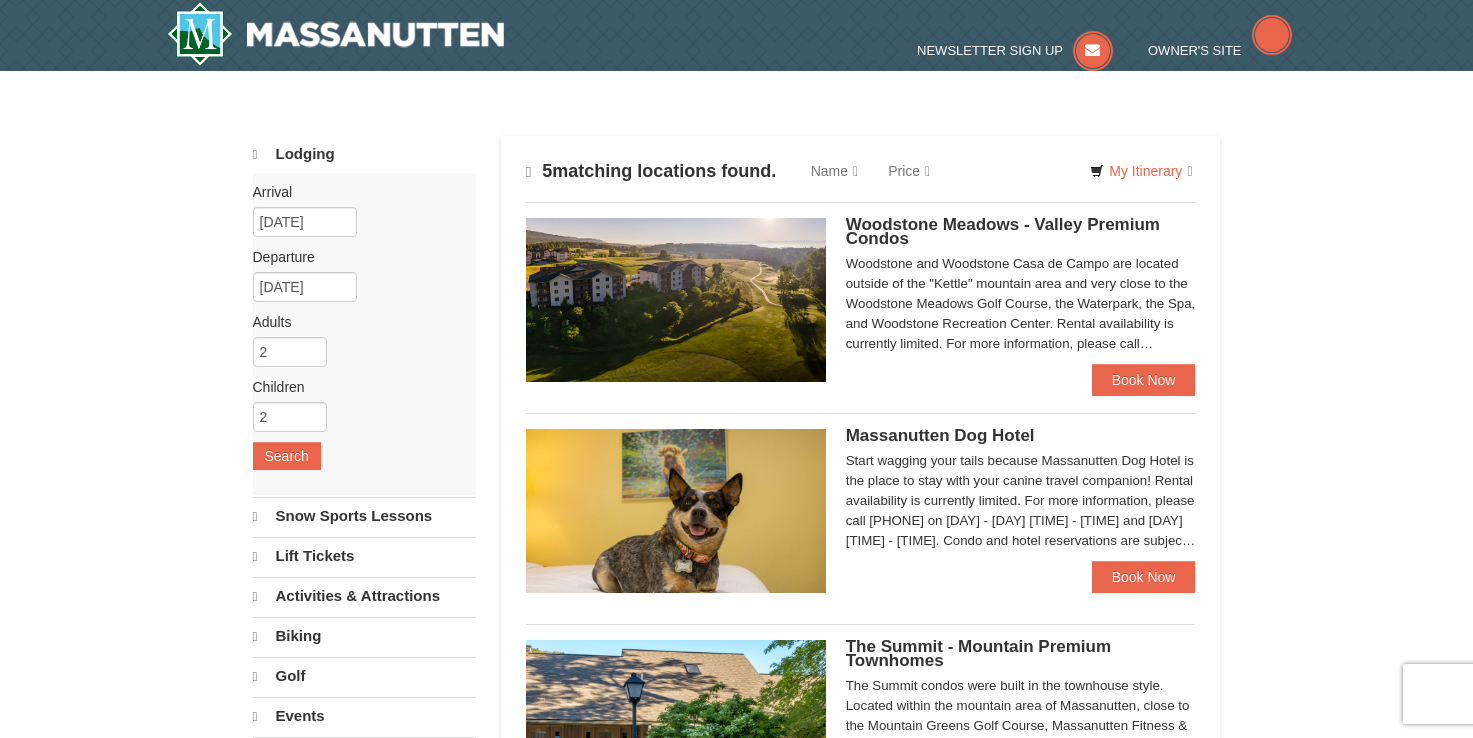 scroll, scrollTop: 438, scrollLeft: 0, axis: vertical 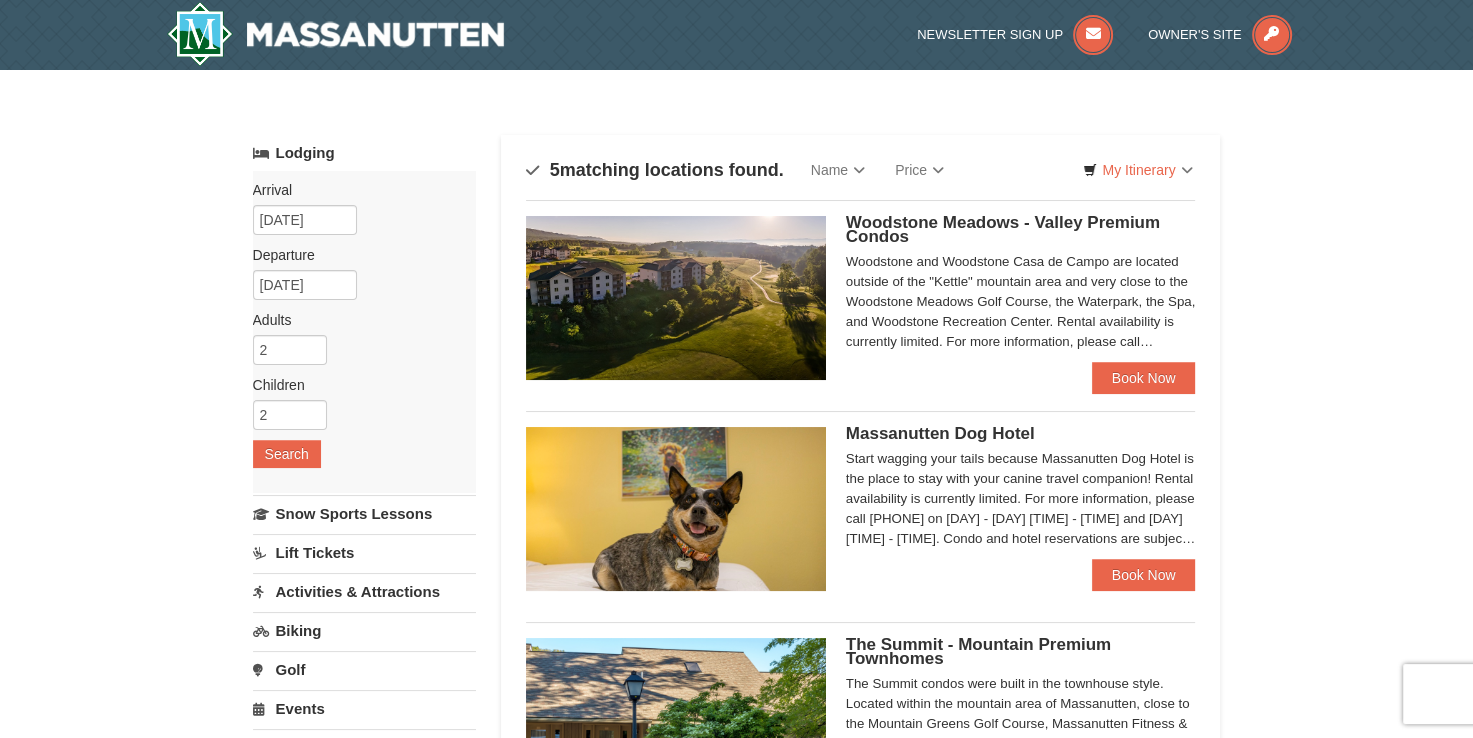 click on "×
Categories
Map
List
Filter
My Itinerary
Questions?  1-540-289-9441
Lodging
Arrival Please format dates MM/DD/YYYY Please format dates MM/DD/YYYY
01/16/2026
Departure Please format dates MM/DD/YYYY Please format dates MM/DD/YYYY
01/19/2026
Adults 2 2 May" at bounding box center (736, 690) 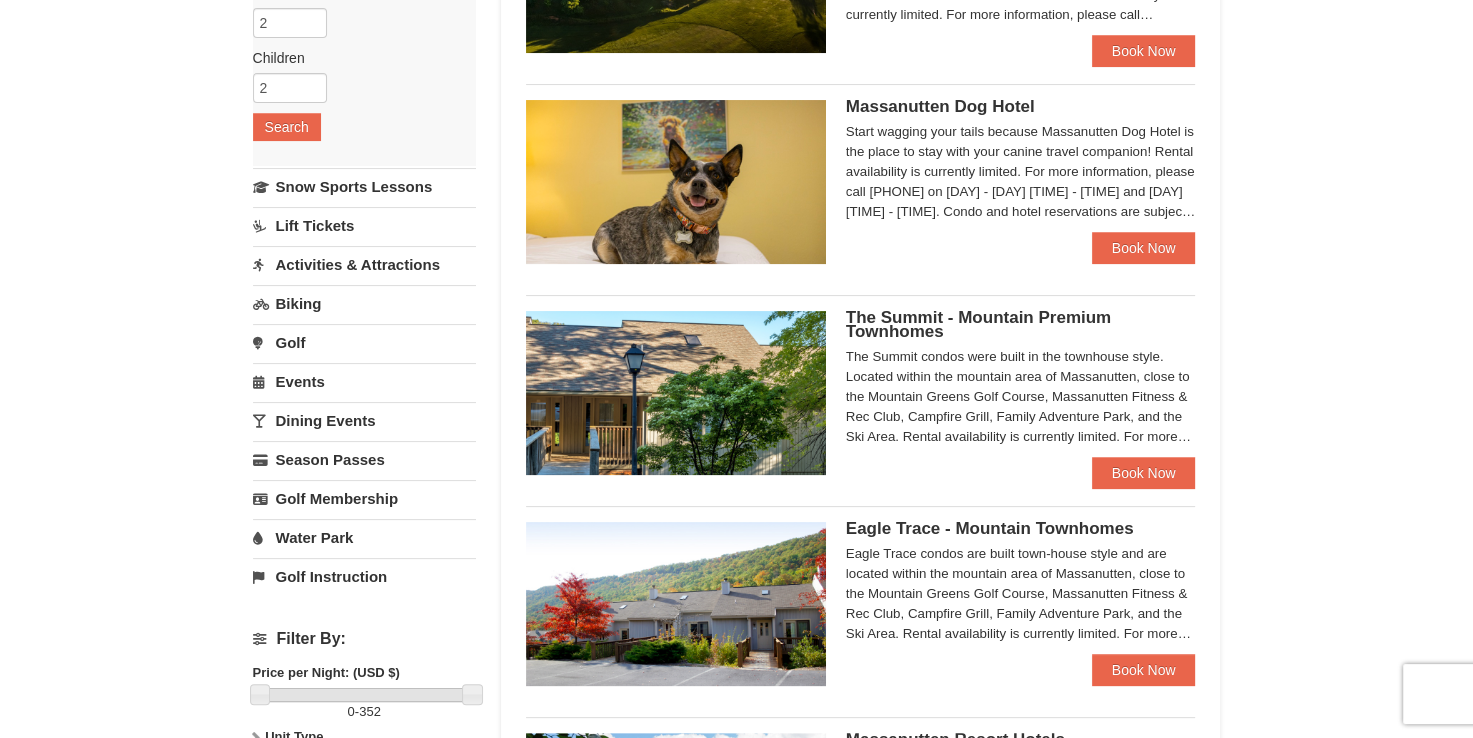 scroll, scrollTop: 339, scrollLeft: 0, axis: vertical 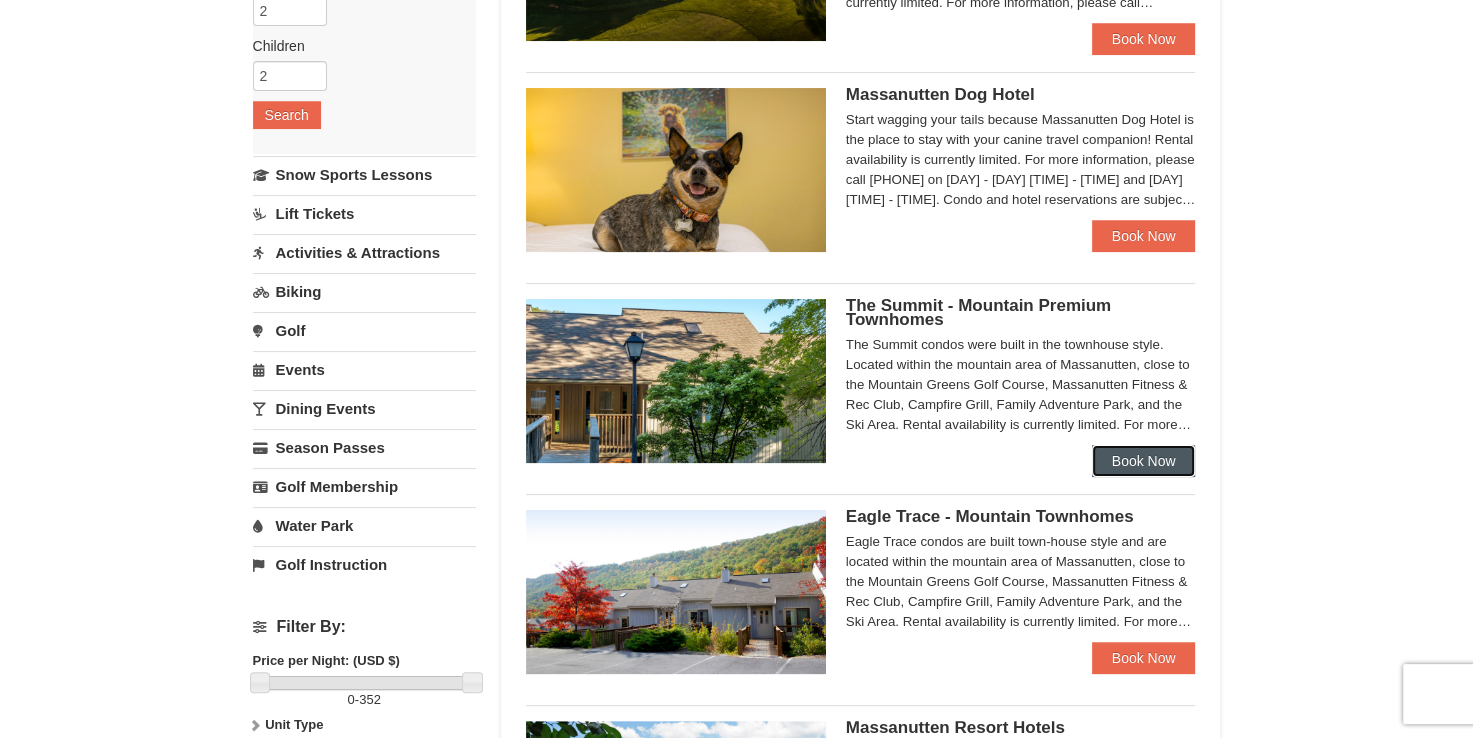 click on "Book Now" at bounding box center [1144, 461] 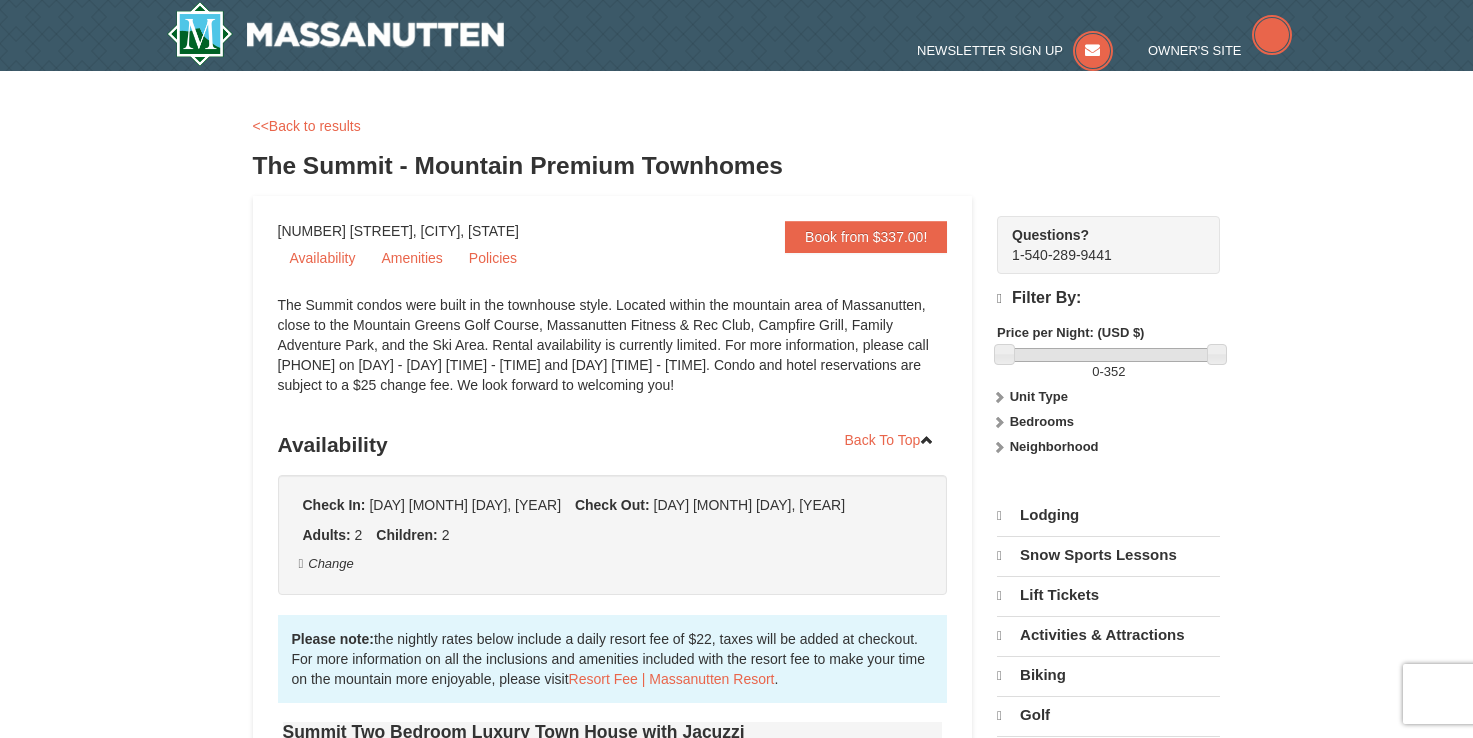 scroll, scrollTop: 0, scrollLeft: 0, axis: both 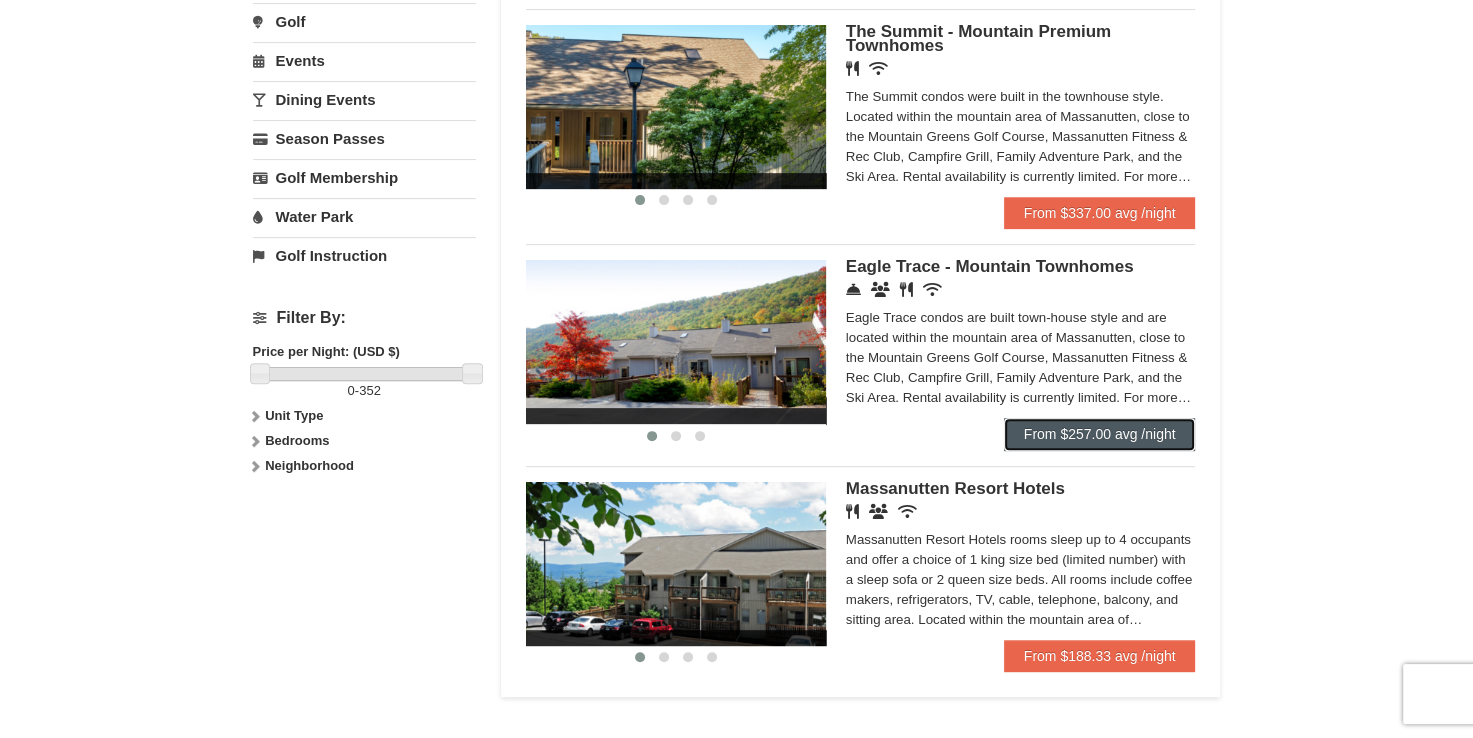 click on "From $257.00 avg /night" at bounding box center [1100, 434] 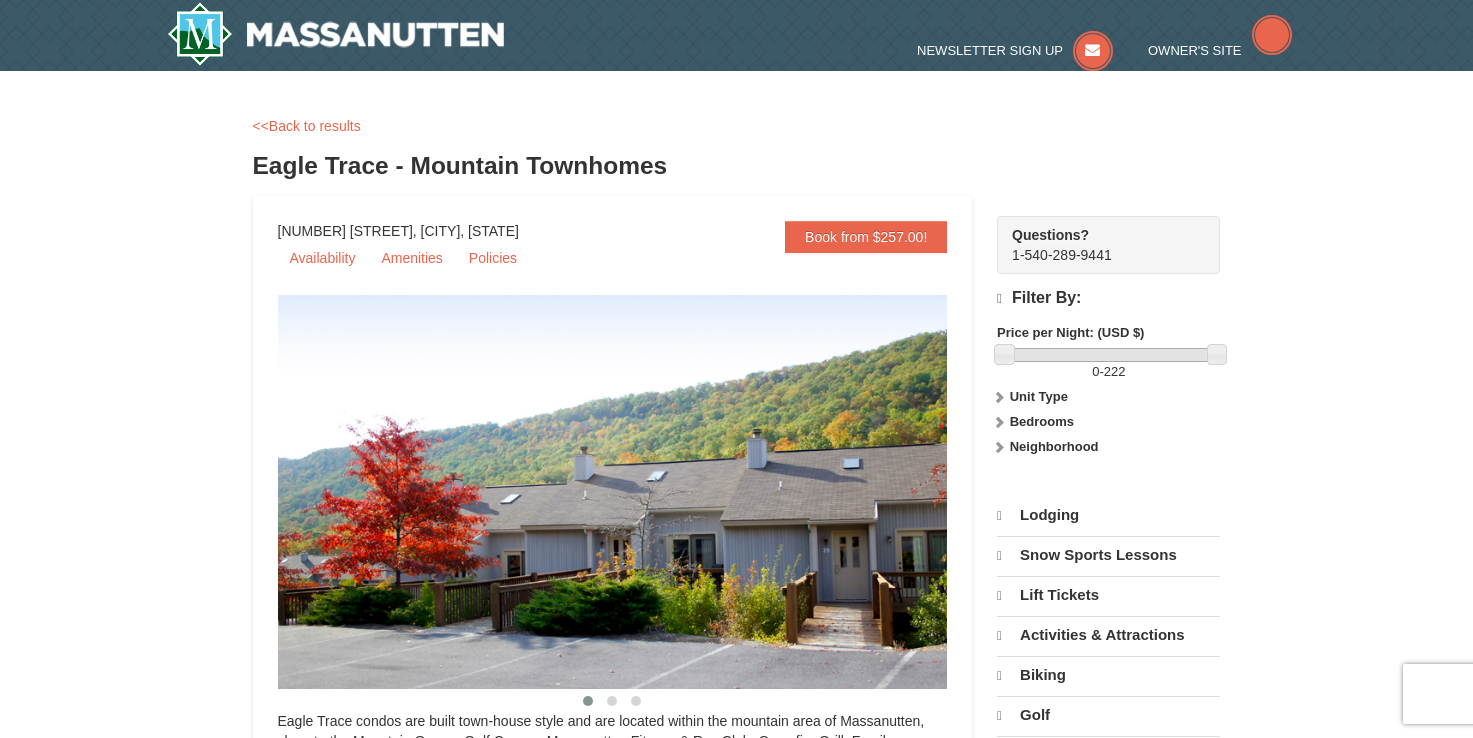 scroll, scrollTop: 0, scrollLeft: 0, axis: both 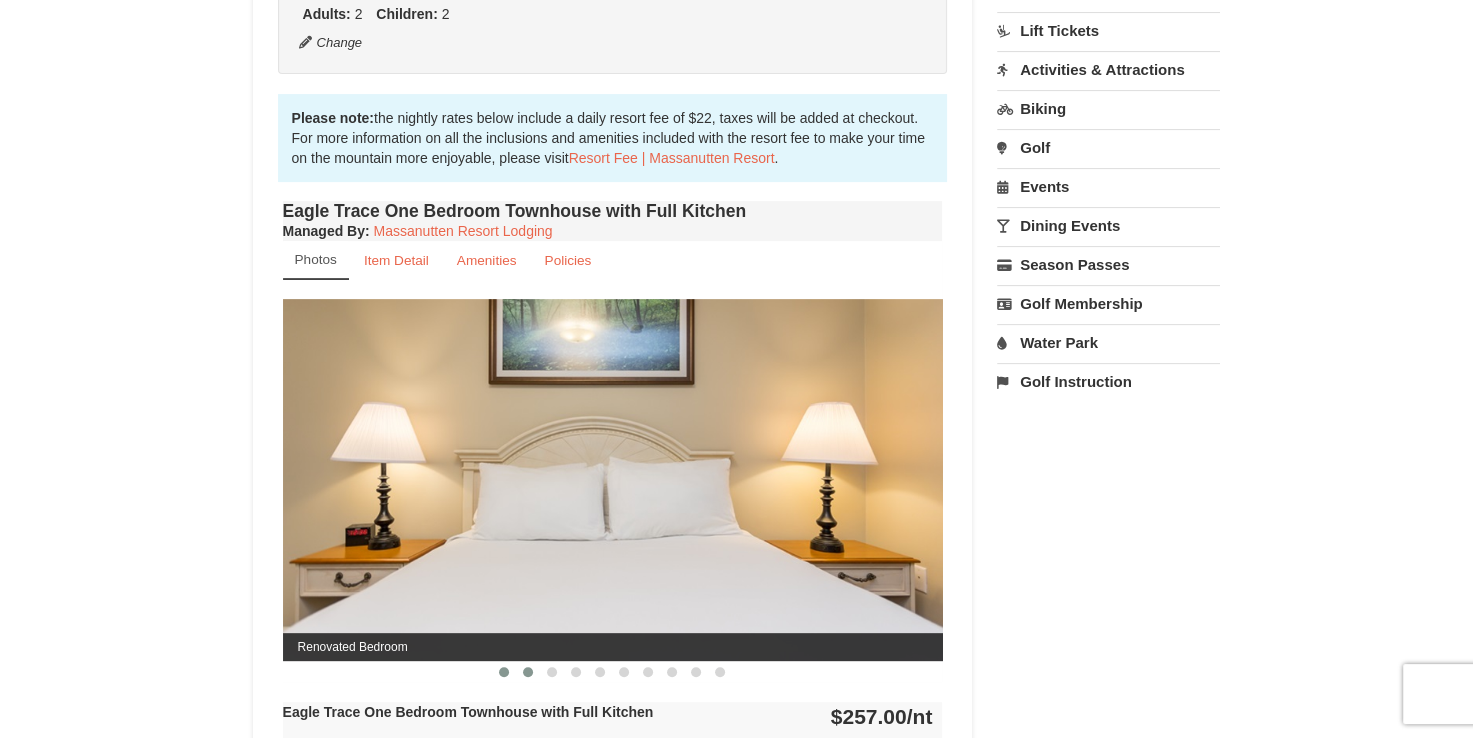 click at bounding box center (528, 672) 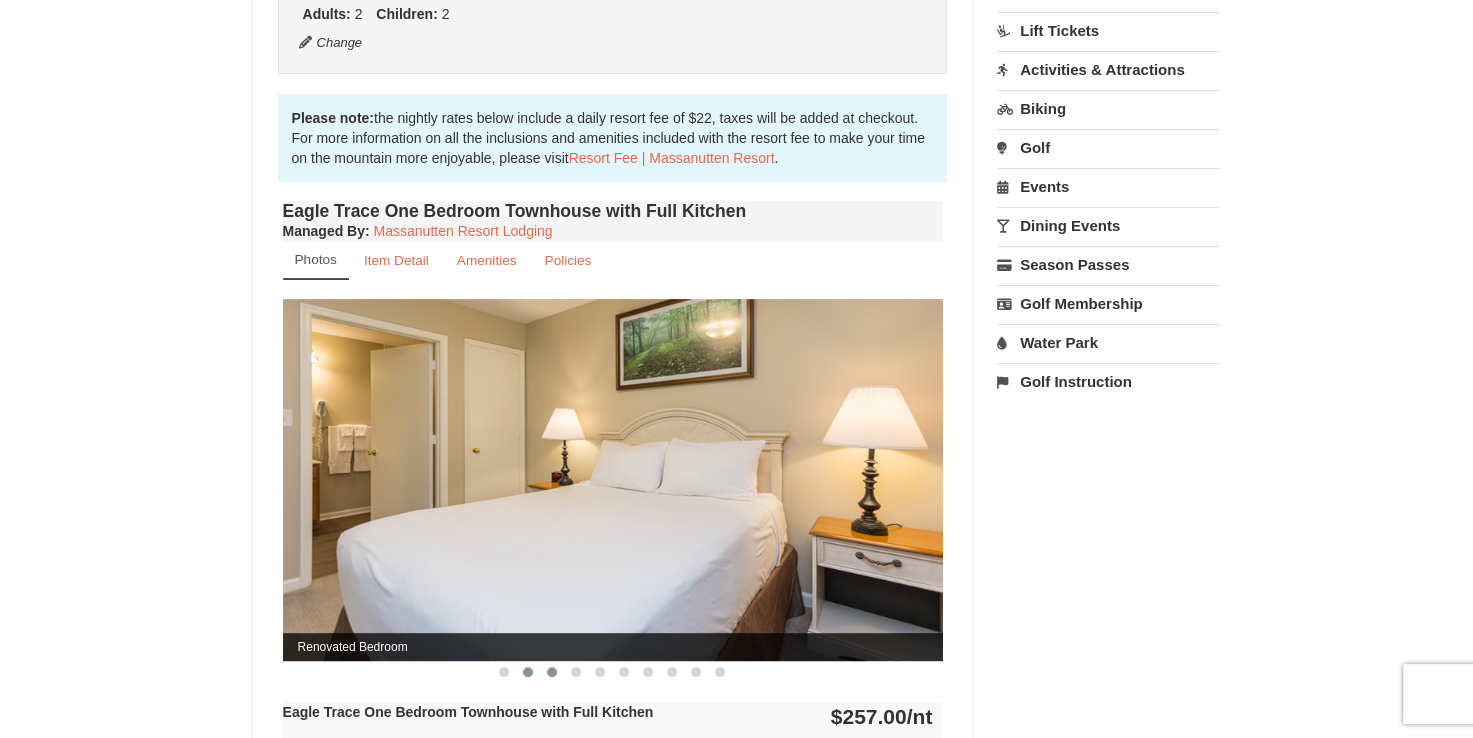 click at bounding box center [552, 672] 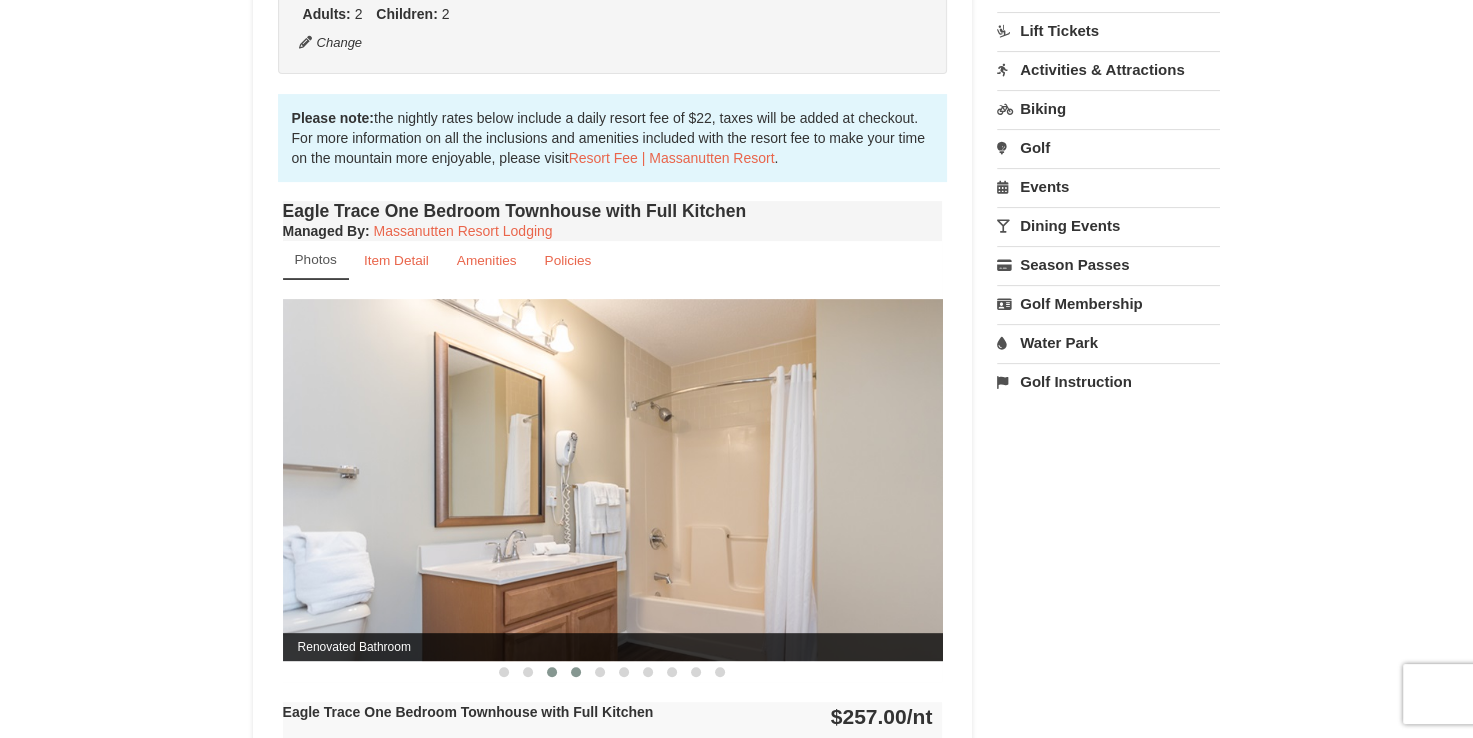 click at bounding box center (576, 672) 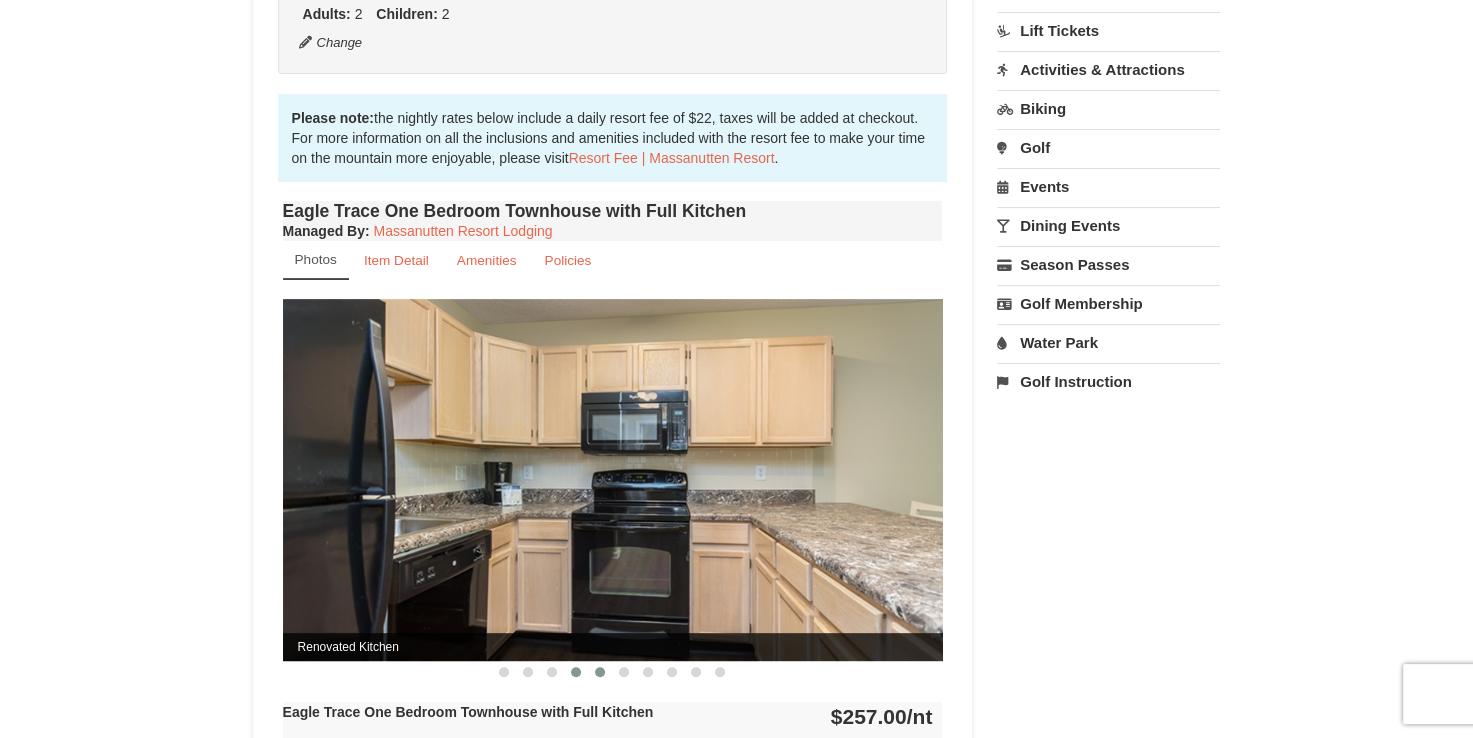click at bounding box center [600, 672] 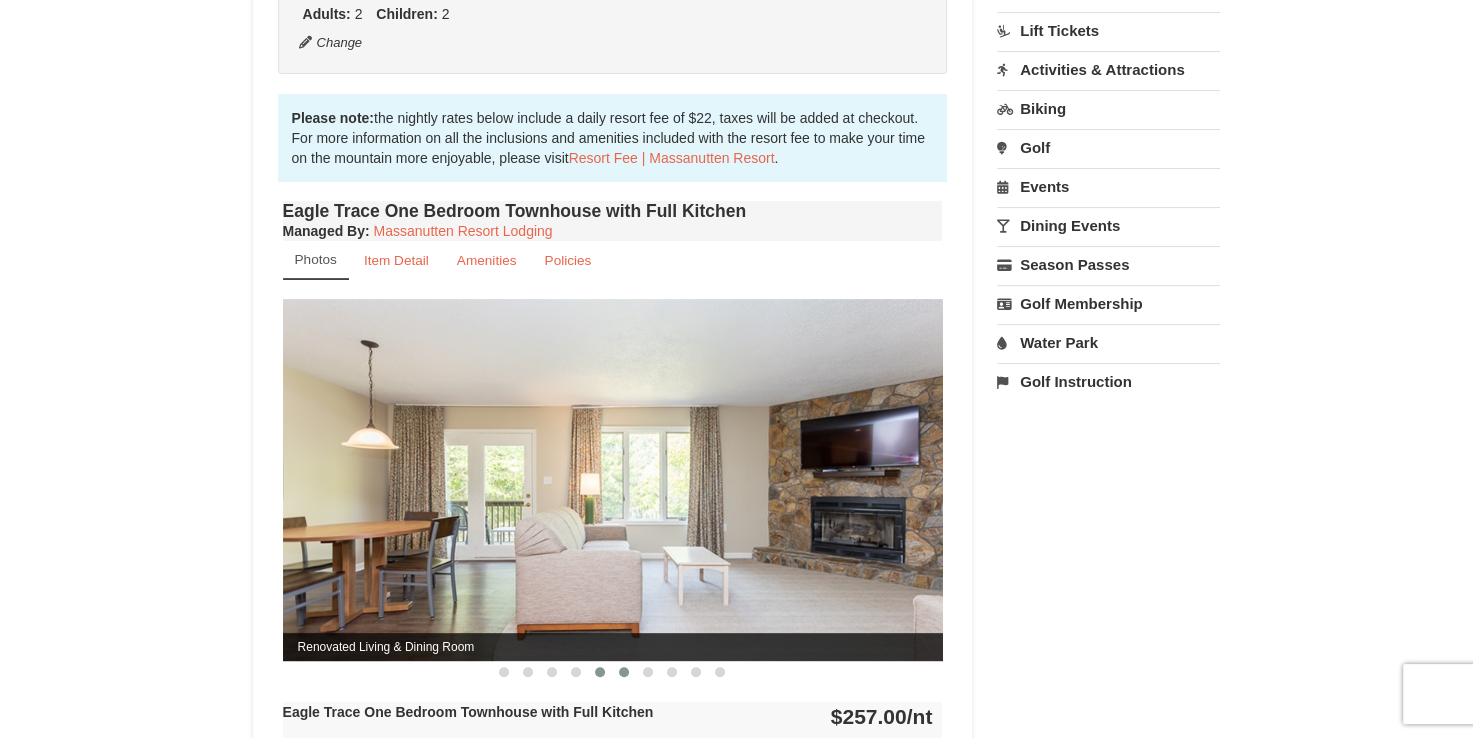 click at bounding box center [624, 672] 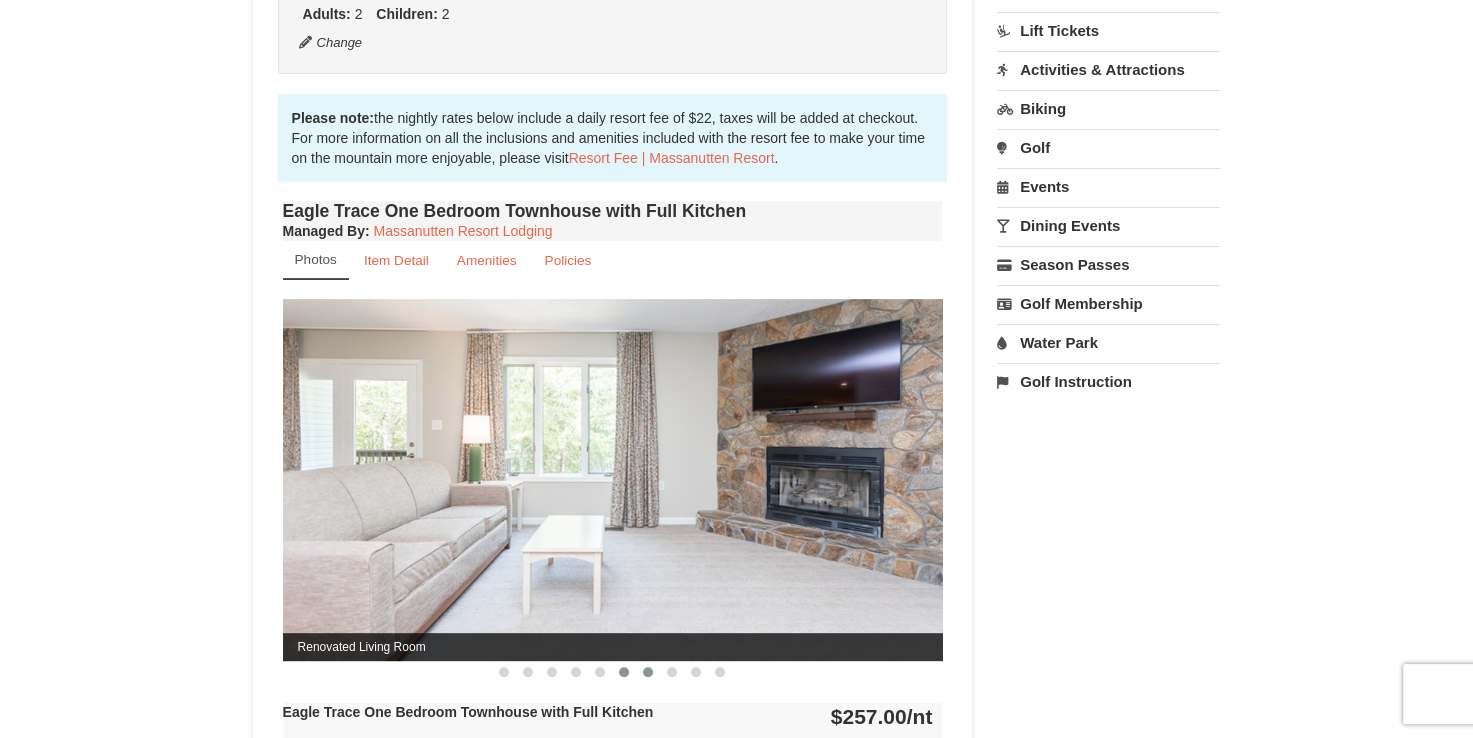 click at bounding box center [648, 672] 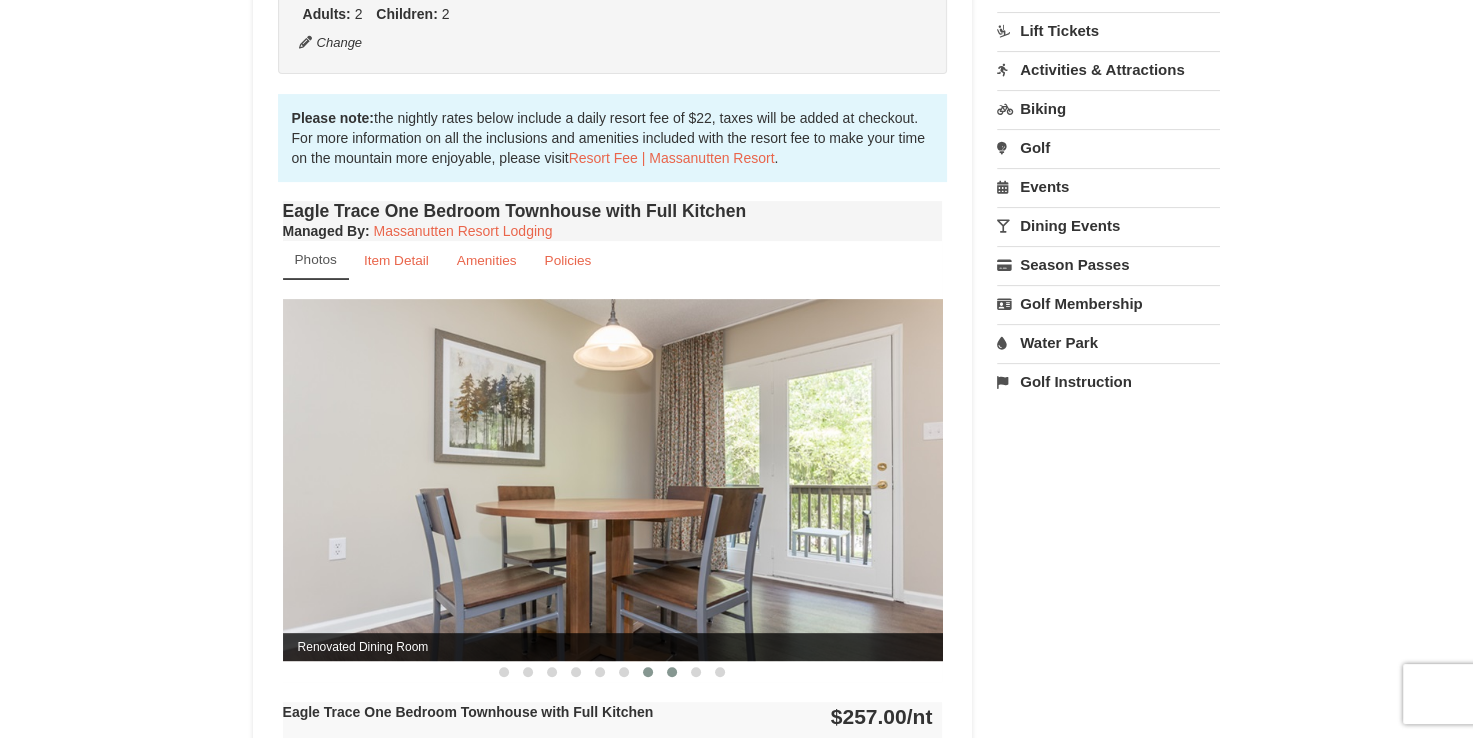 click at bounding box center [672, 672] 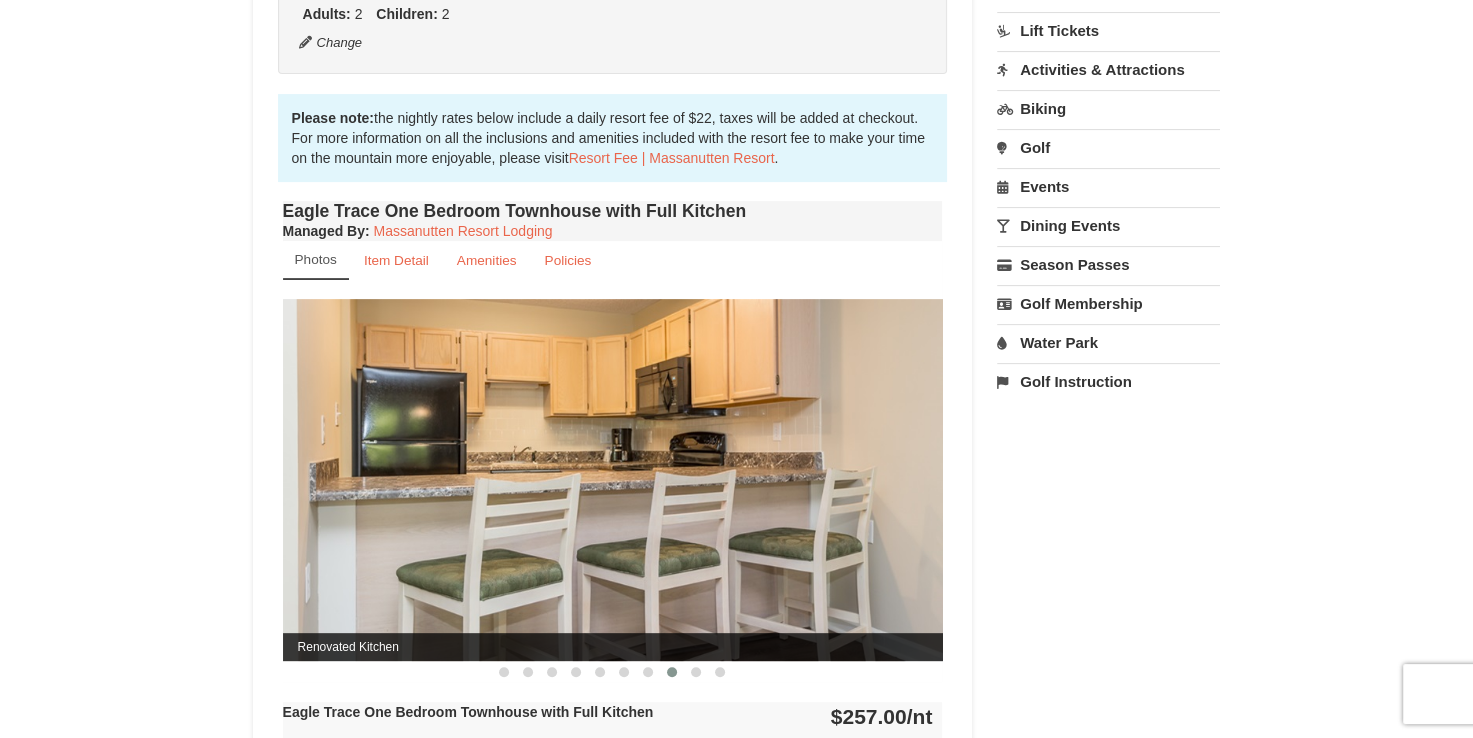 click at bounding box center (672, 672) 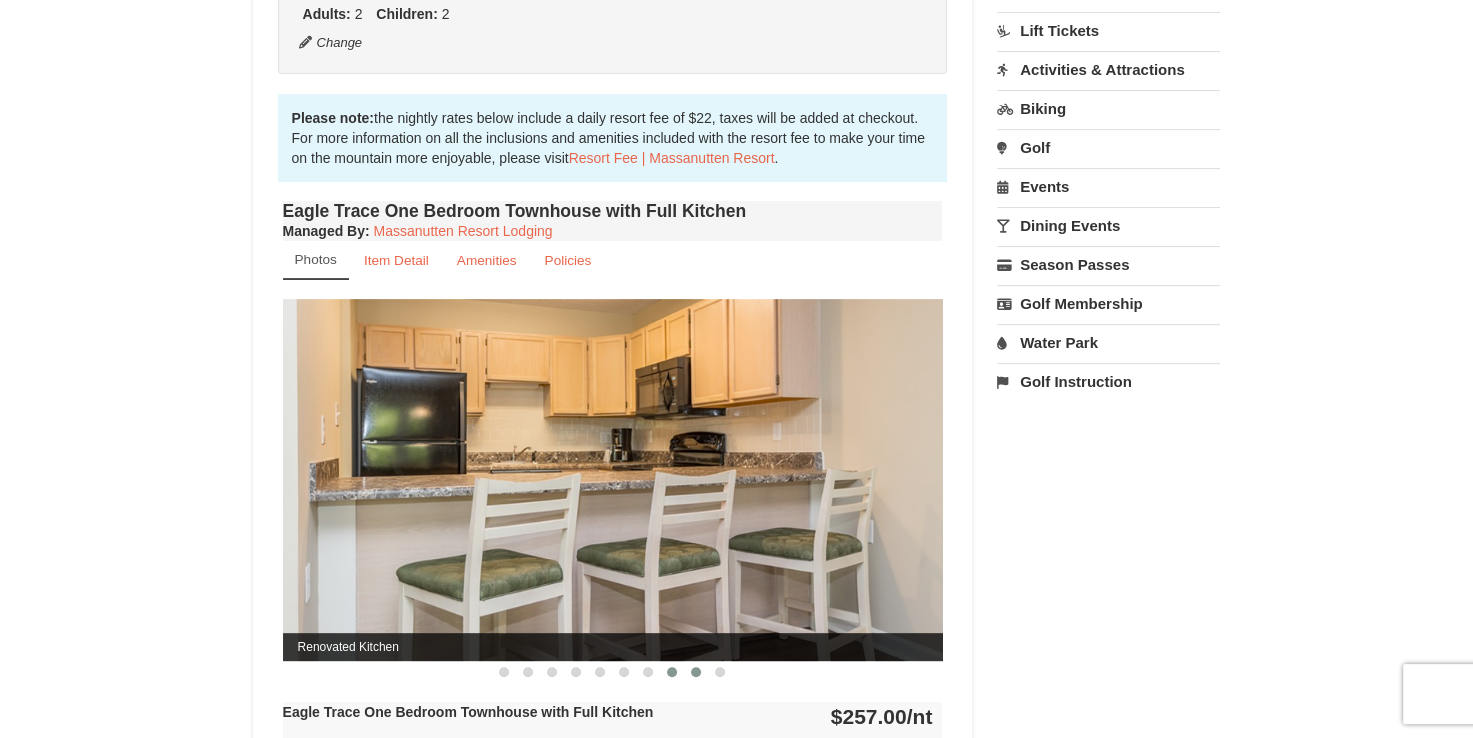click at bounding box center (696, 672) 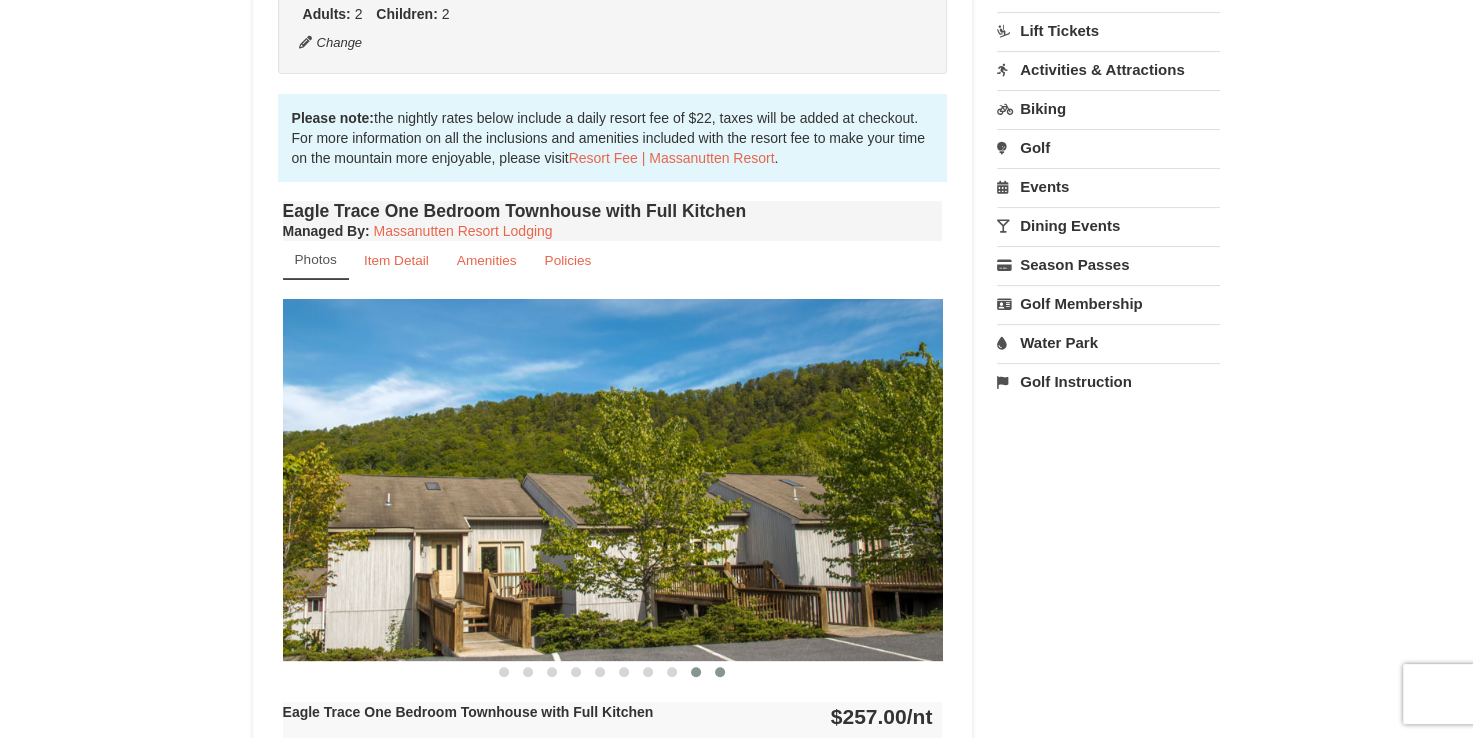 click at bounding box center [720, 672] 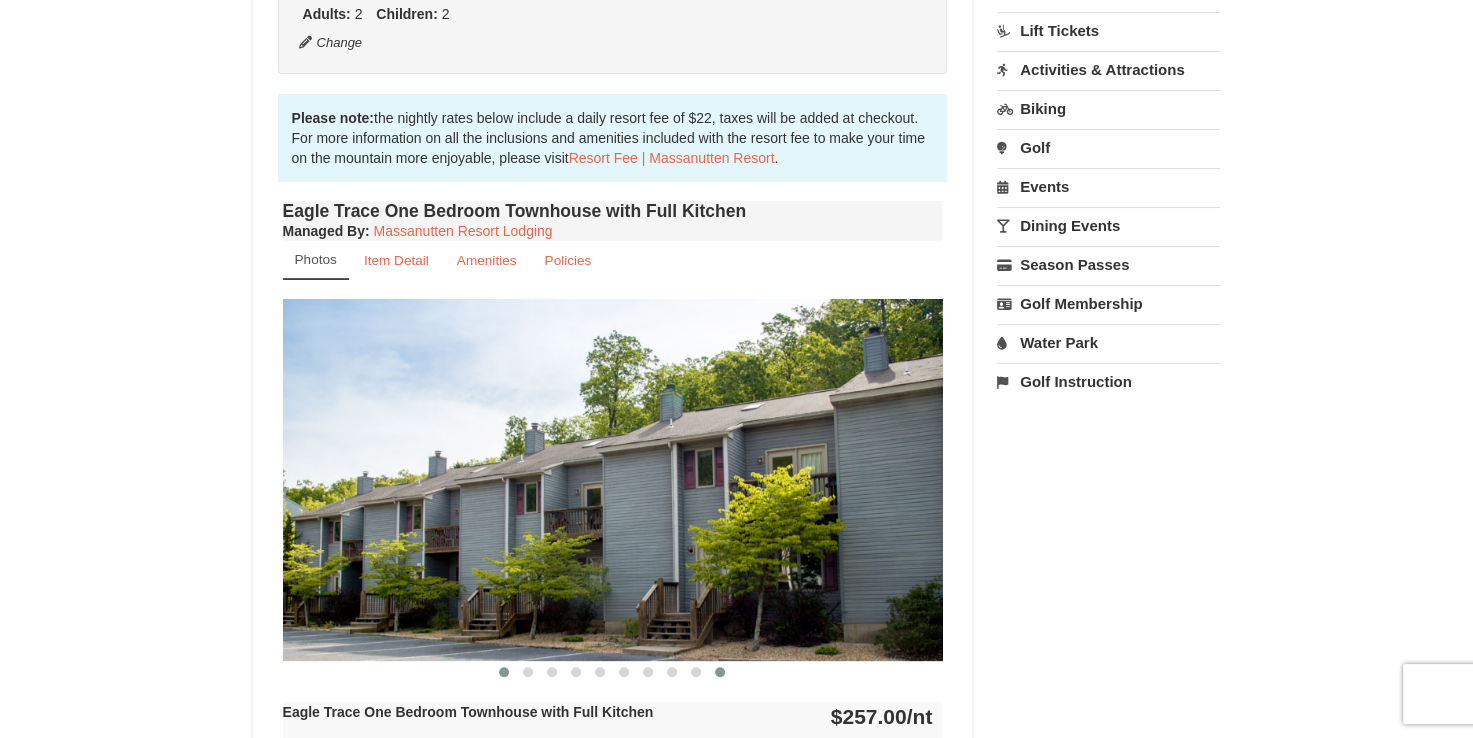 click at bounding box center (504, 672) 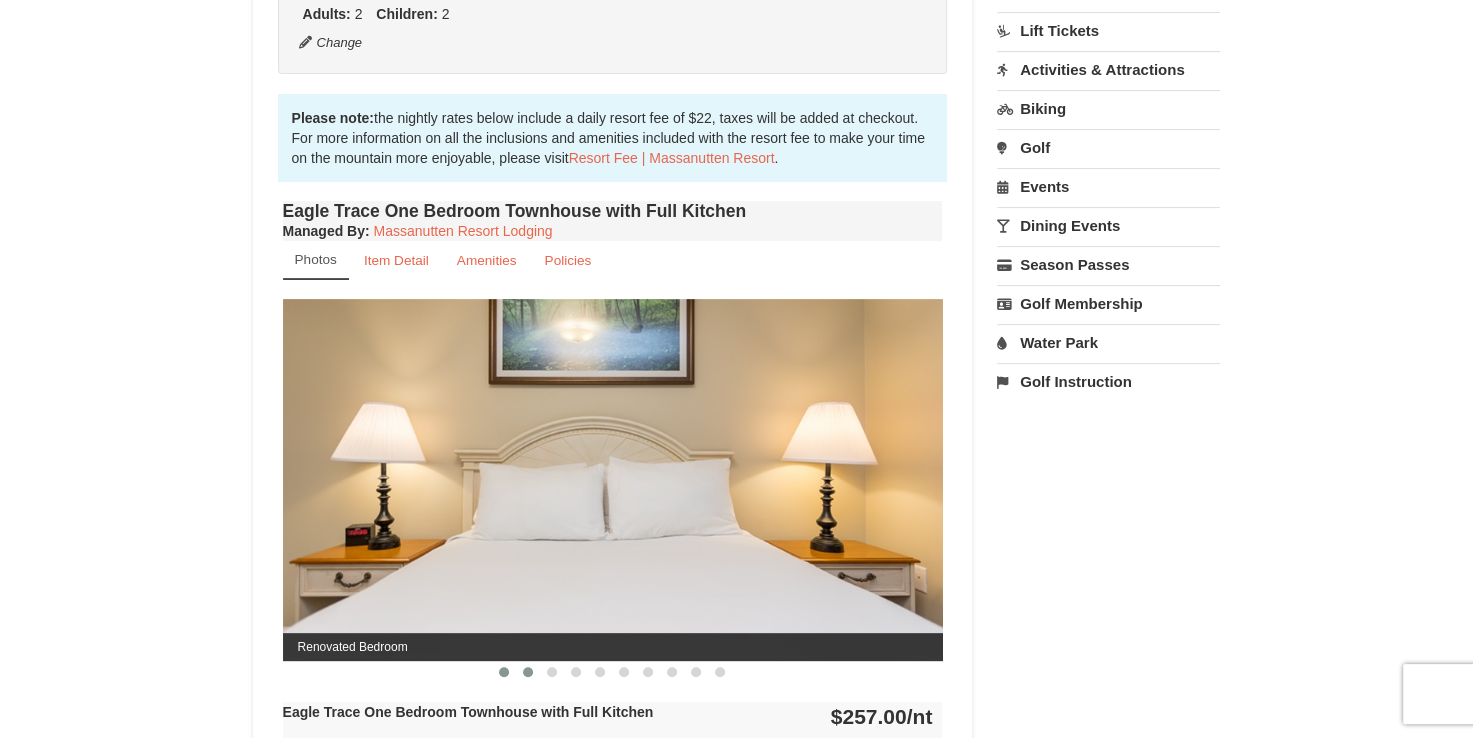 click at bounding box center (528, 672) 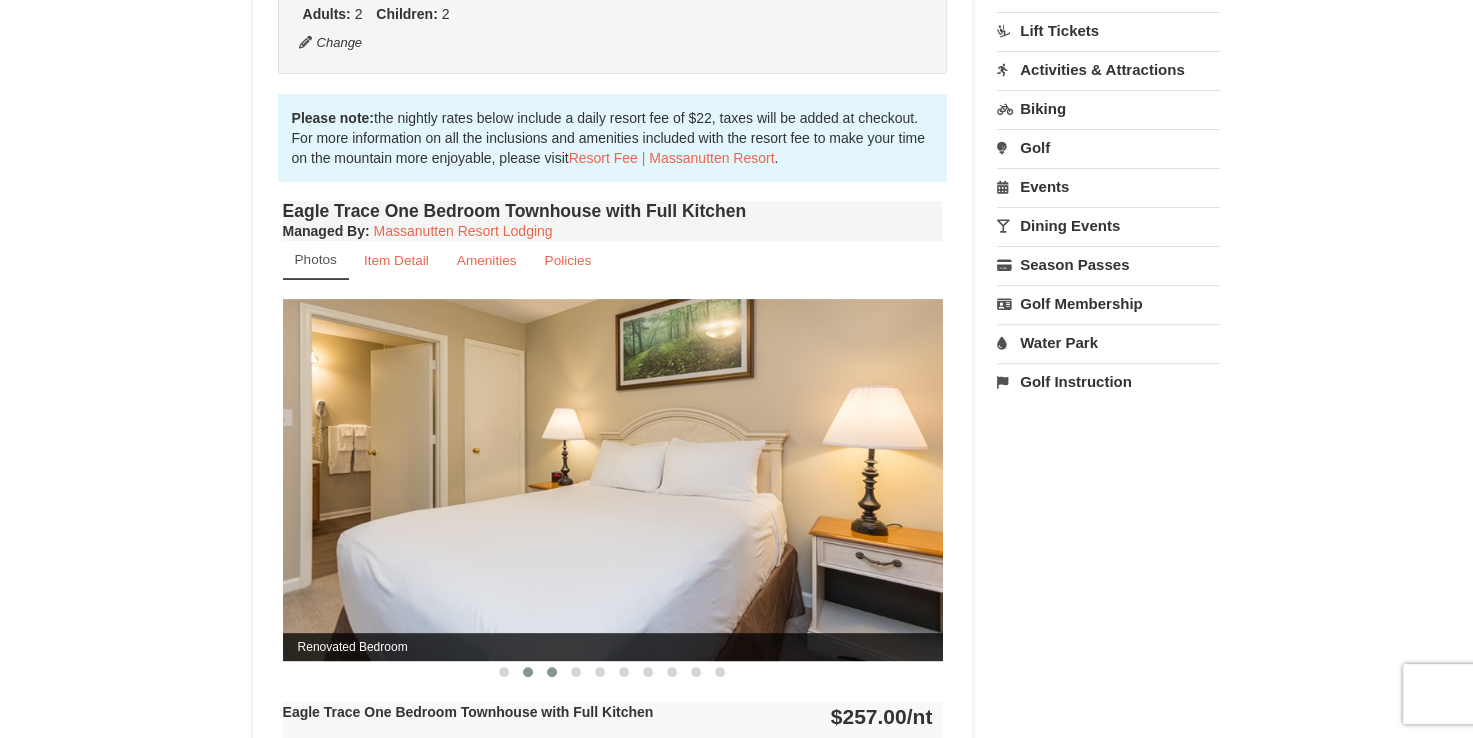 click at bounding box center (552, 672) 